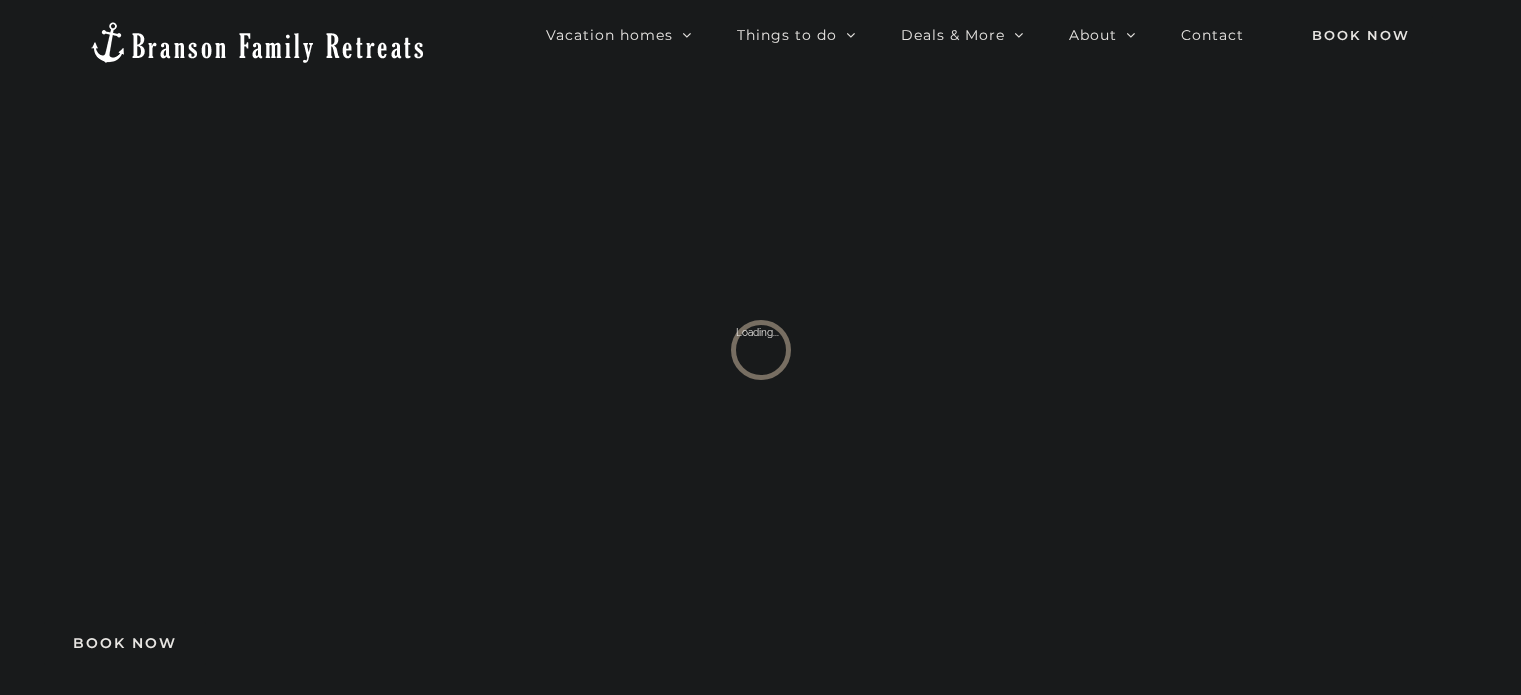 scroll, scrollTop: 0, scrollLeft: 0, axis: both 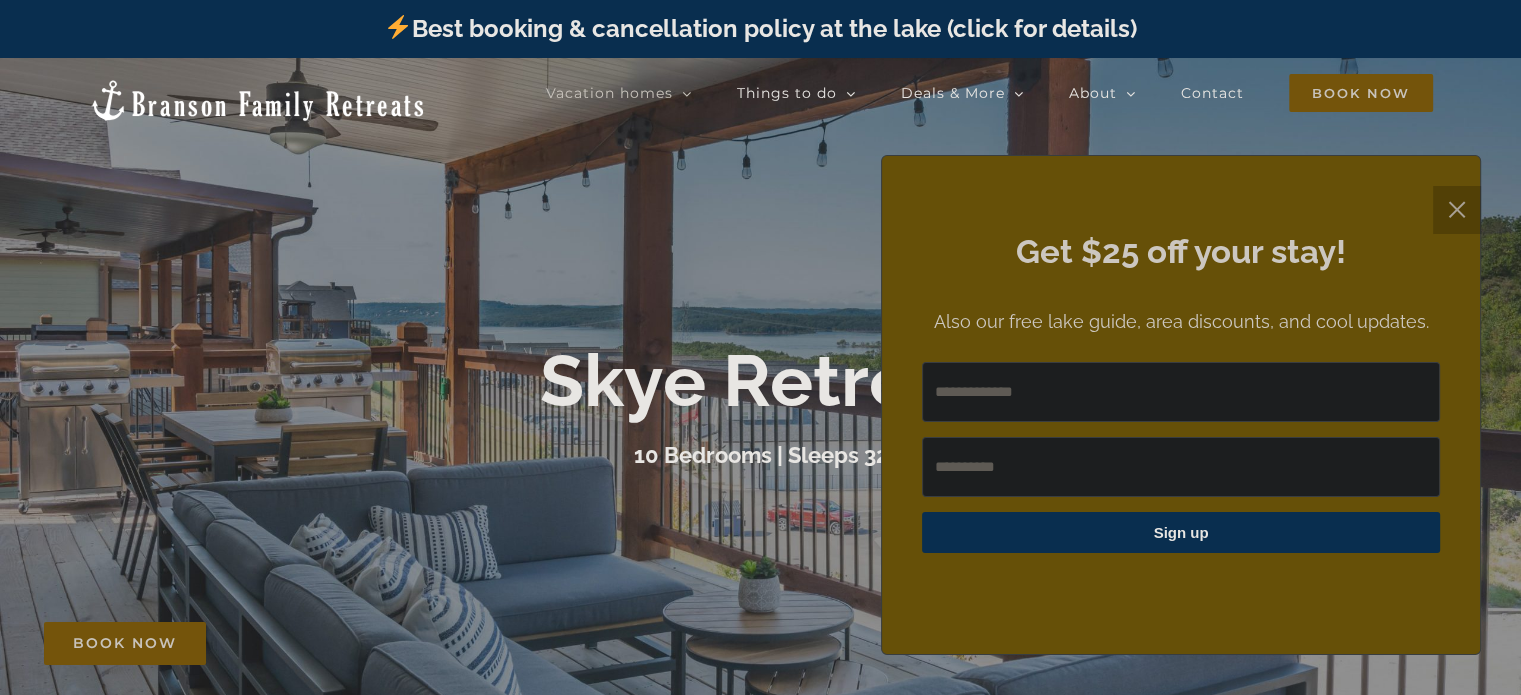 click on "✕" at bounding box center [1457, 210] 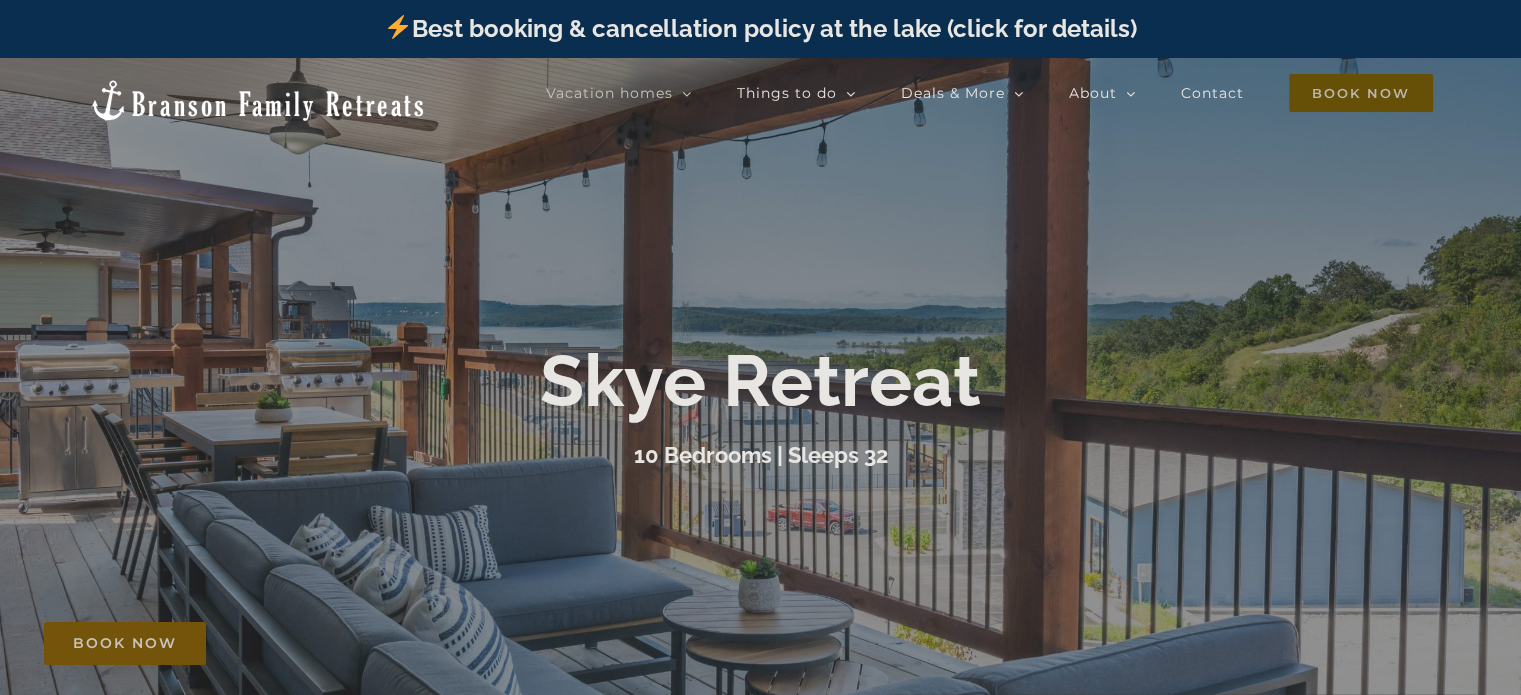 click on "Book Now" at bounding box center [1361, 93] 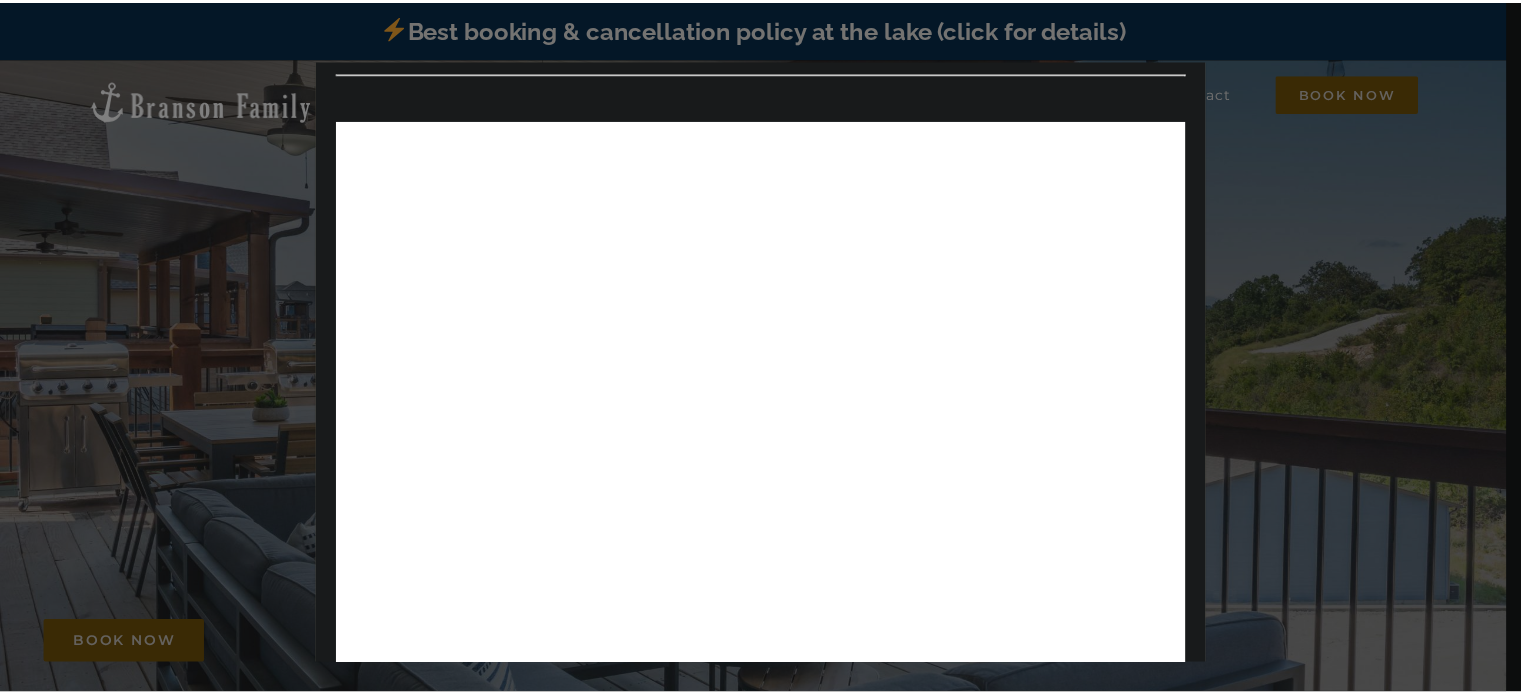scroll, scrollTop: 0, scrollLeft: 0, axis: both 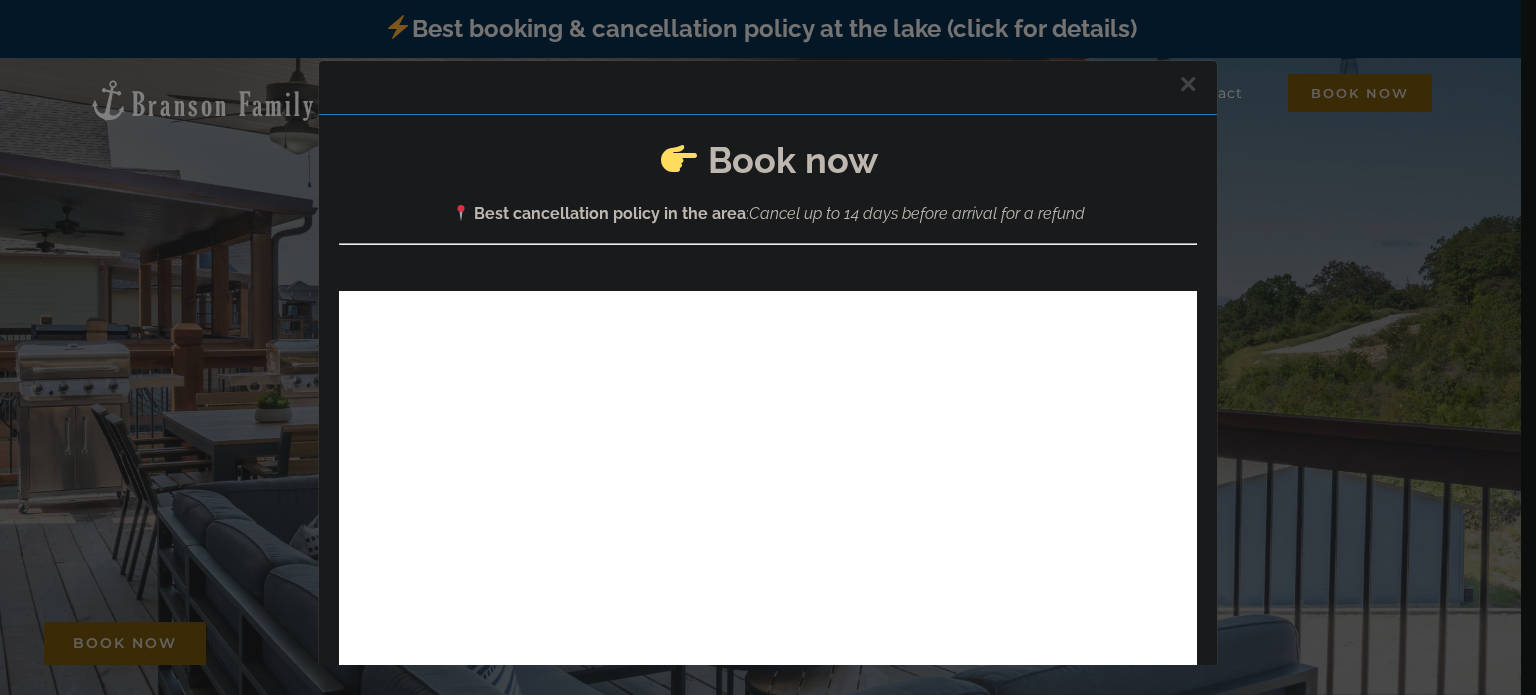 click on "×" at bounding box center [1188, 84] 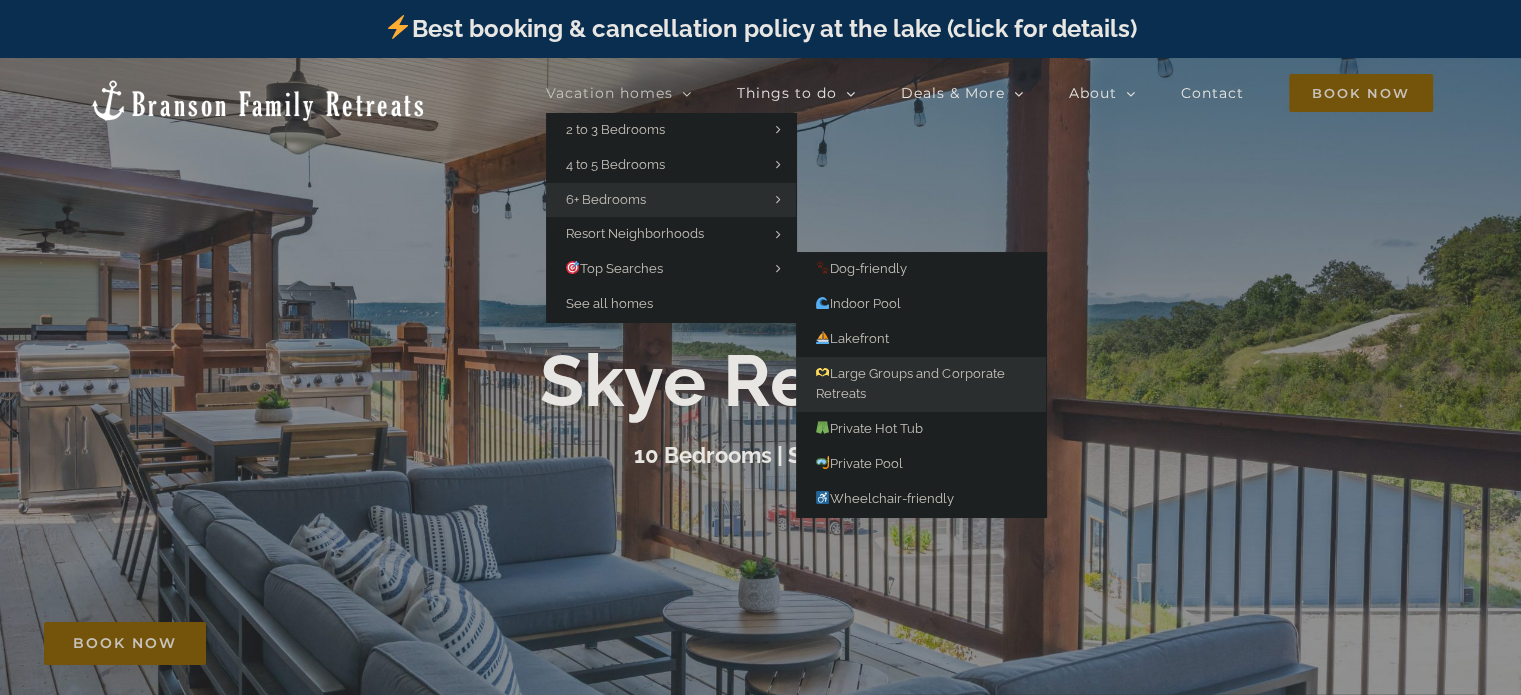 click on "Large Groups and Corporate Retreats" at bounding box center [910, 384] 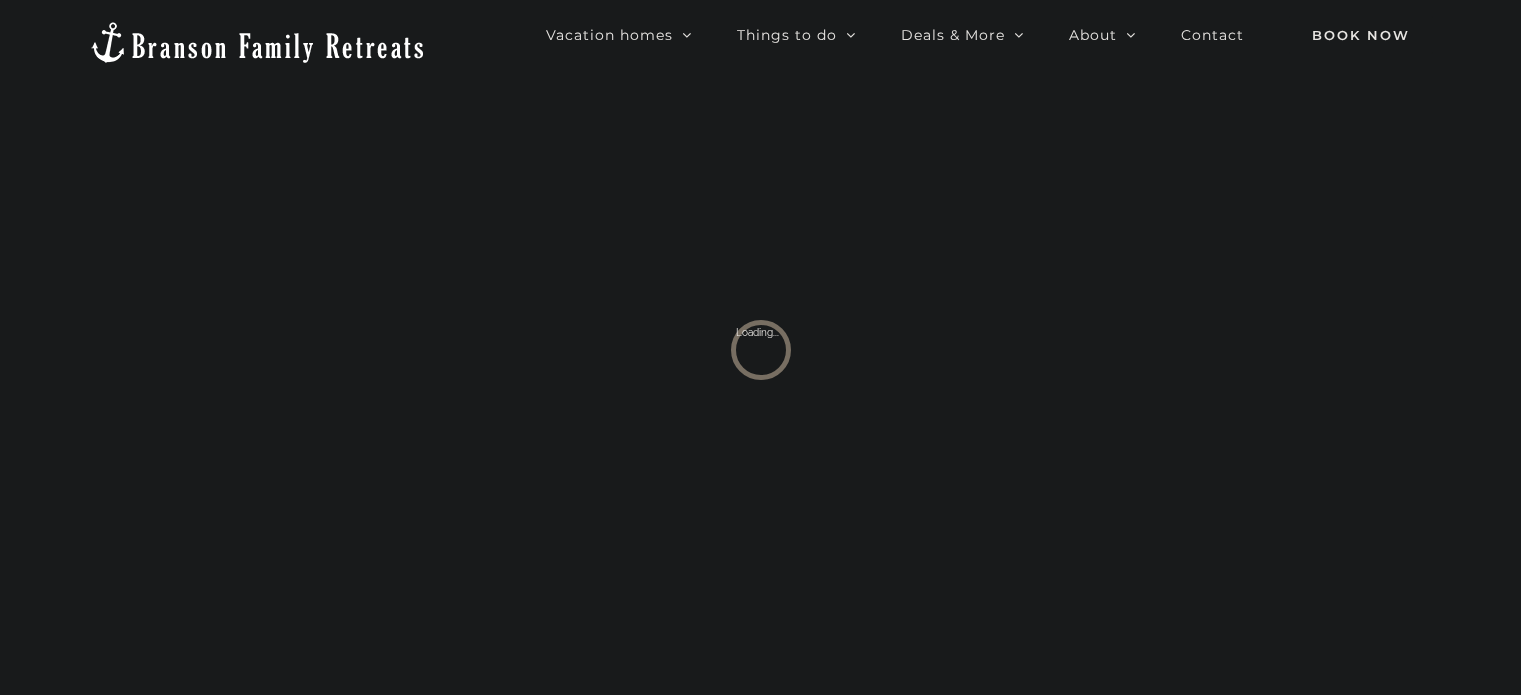 scroll, scrollTop: 0, scrollLeft: 0, axis: both 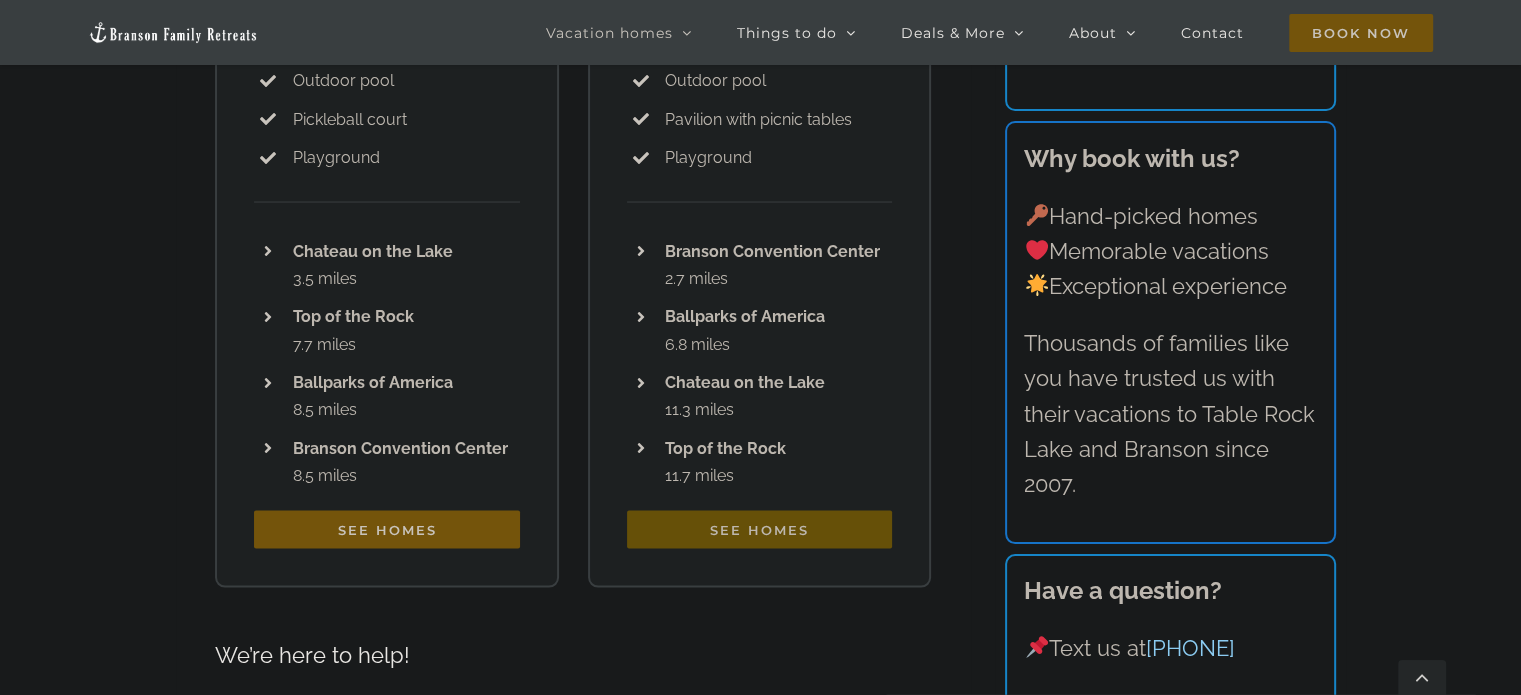 click on "See homes" at bounding box center [759, 529] 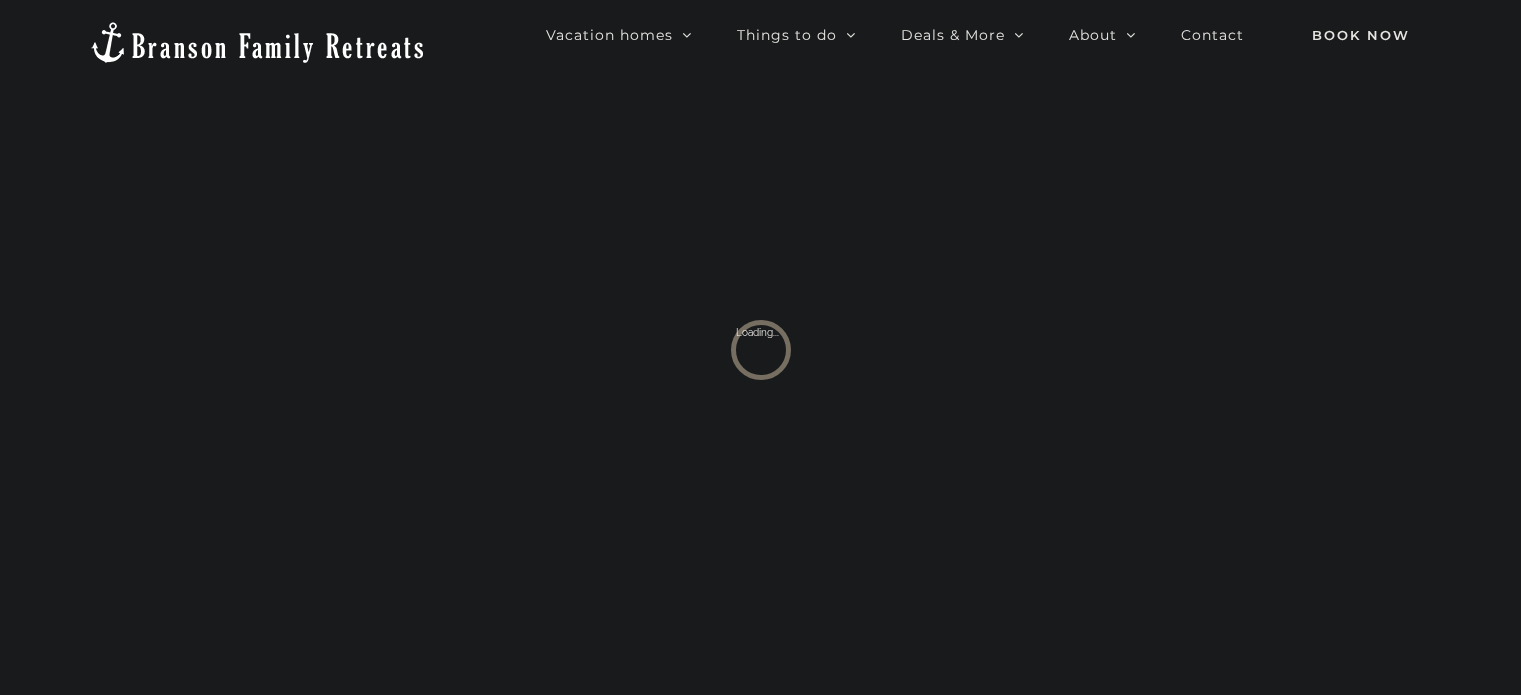 scroll, scrollTop: 0, scrollLeft: 0, axis: both 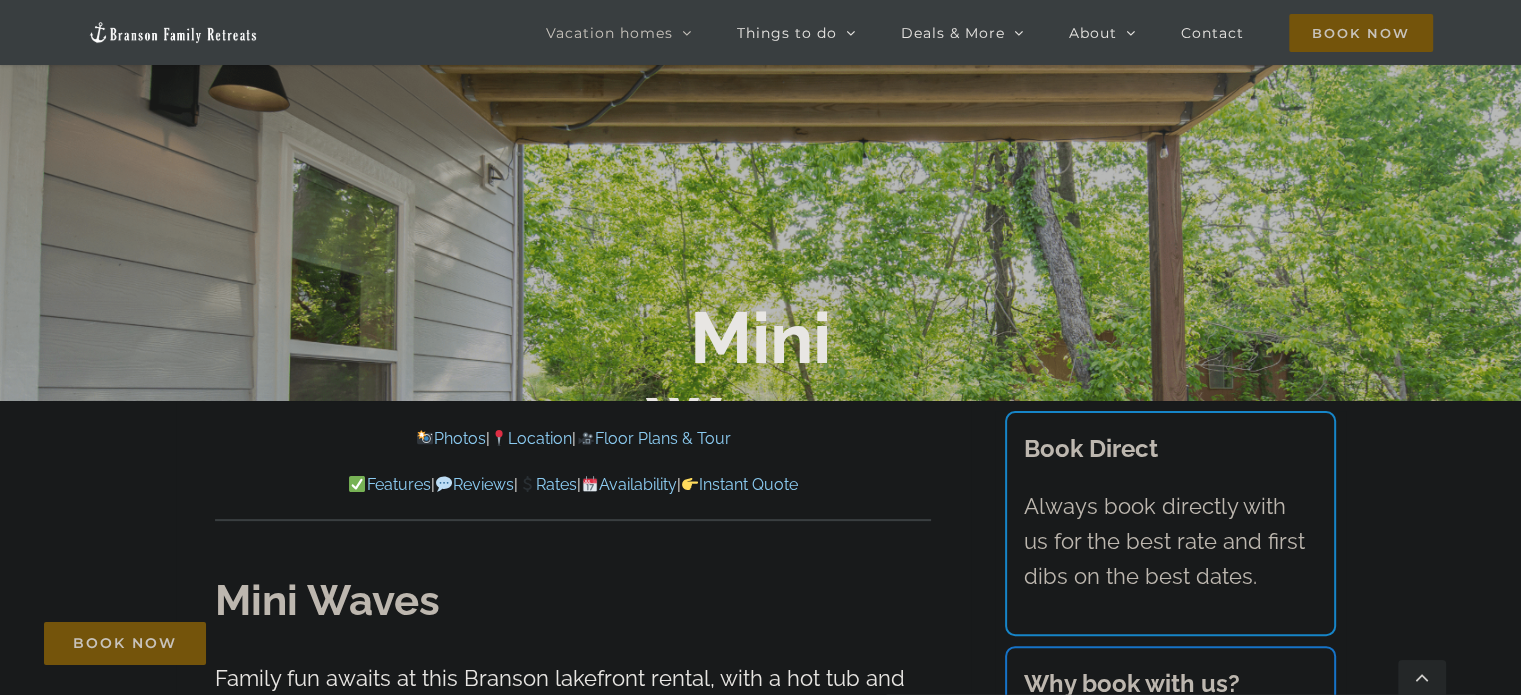 click on "Rates" at bounding box center (547, 484) 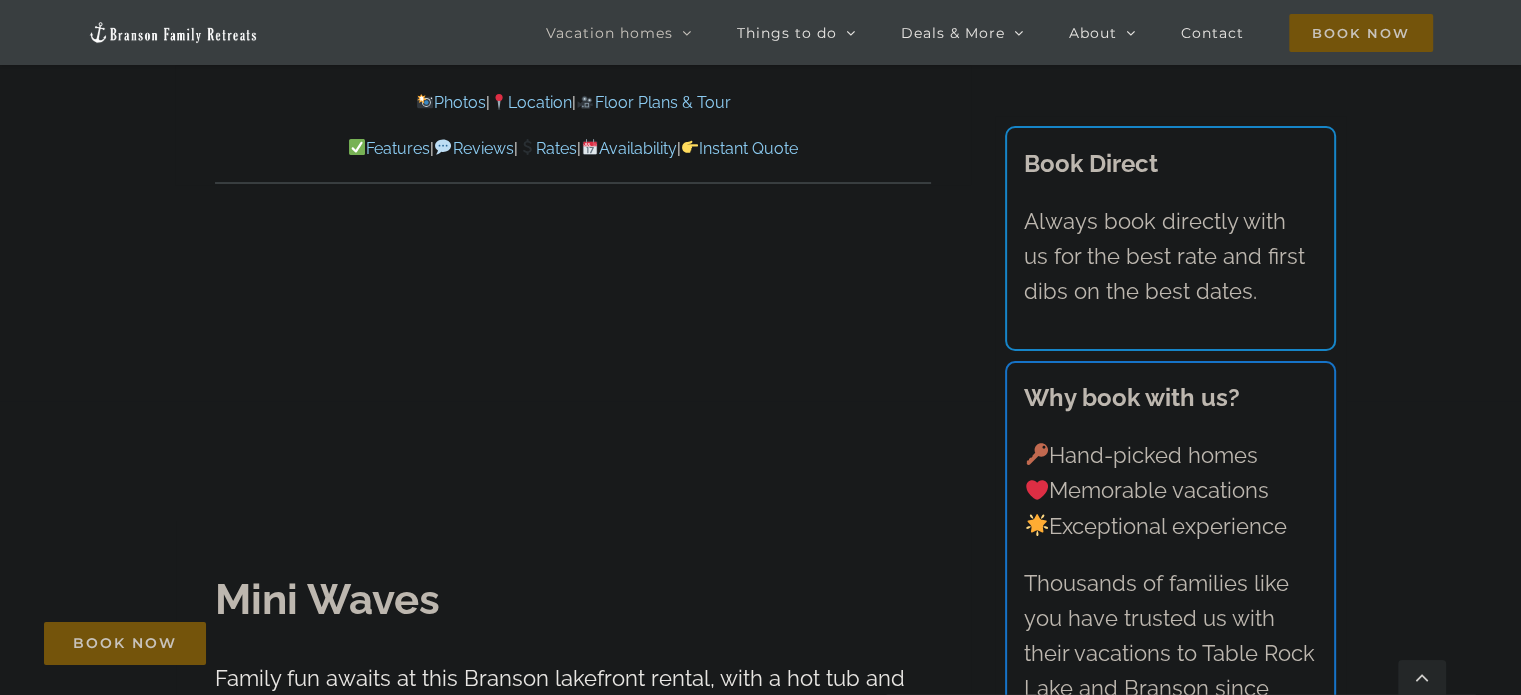 scroll, scrollTop: 9509, scrollLeft: 0, axis: vertical 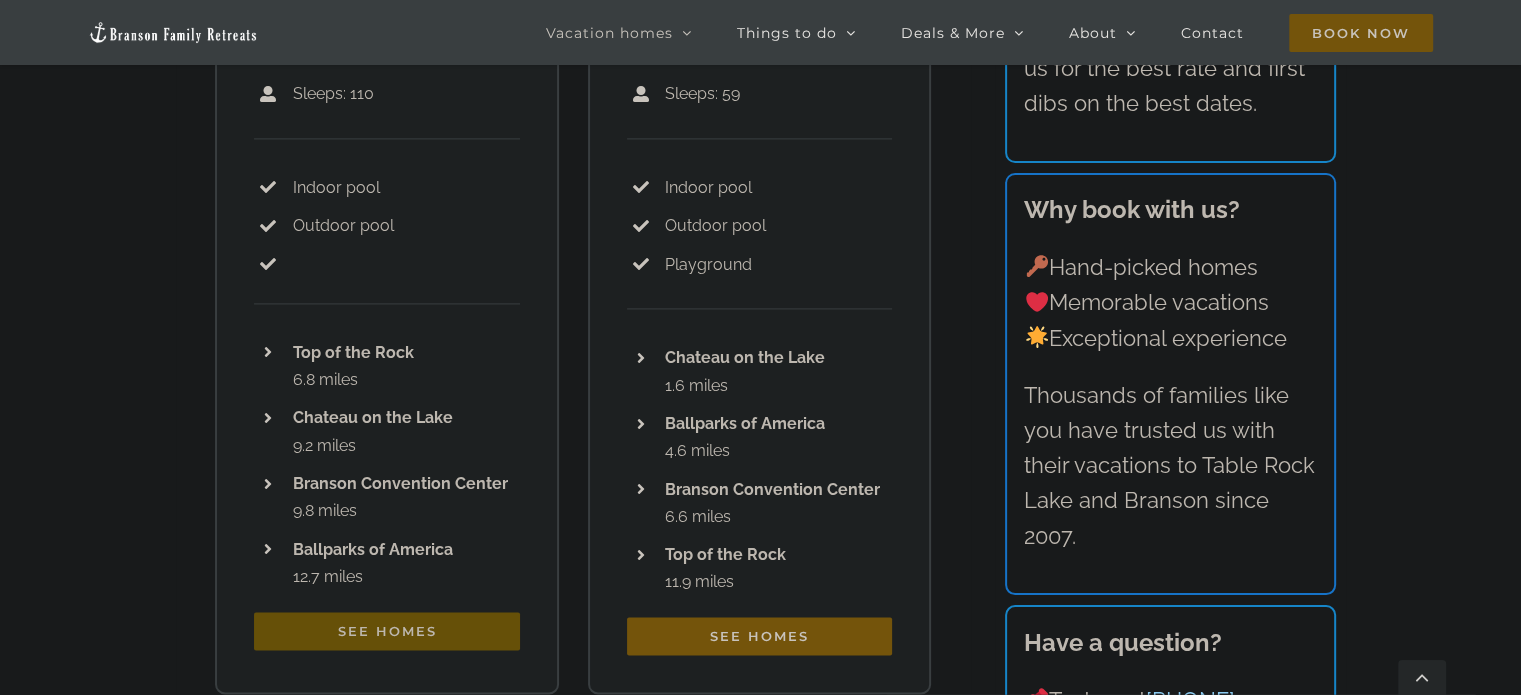 click on "See homes" at bounding box center (387, 631) 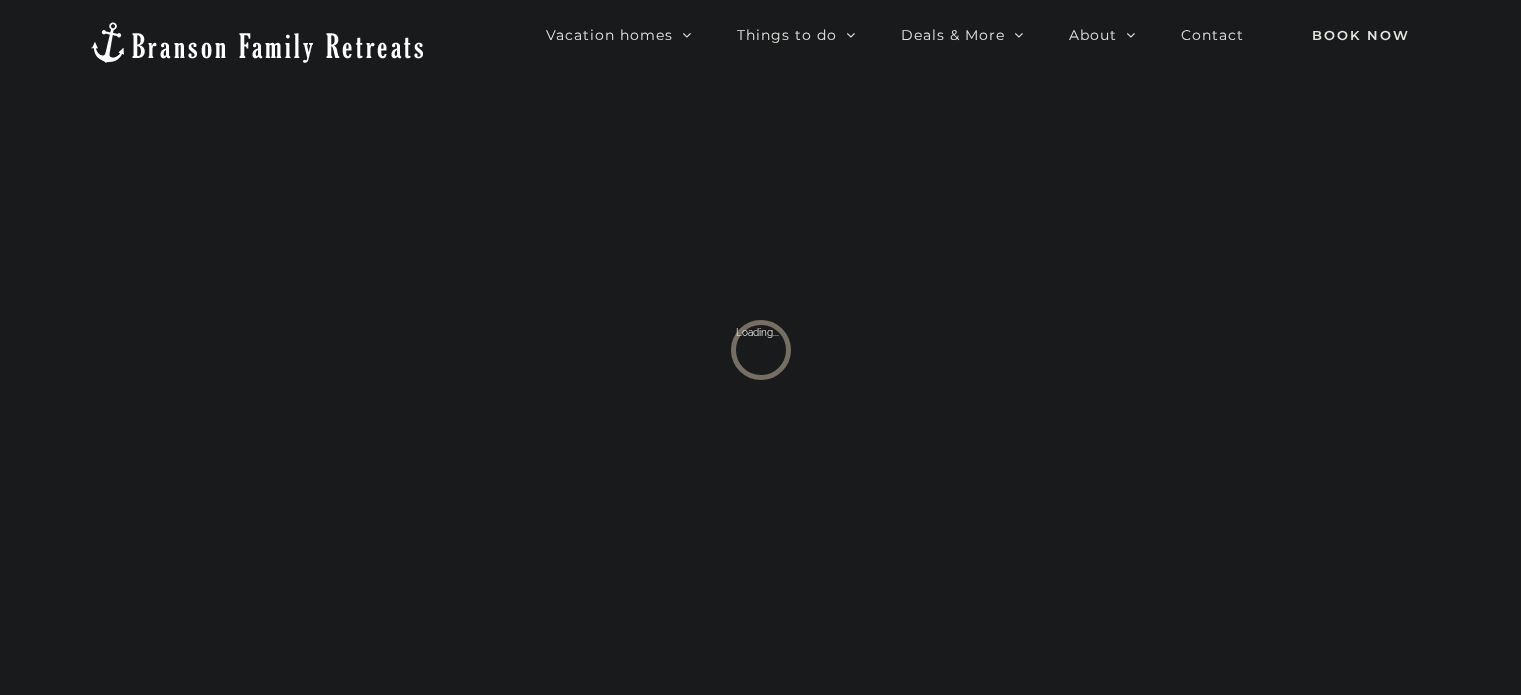 scroll, scrollTop: 0, scrollLeft: 0, axis: both 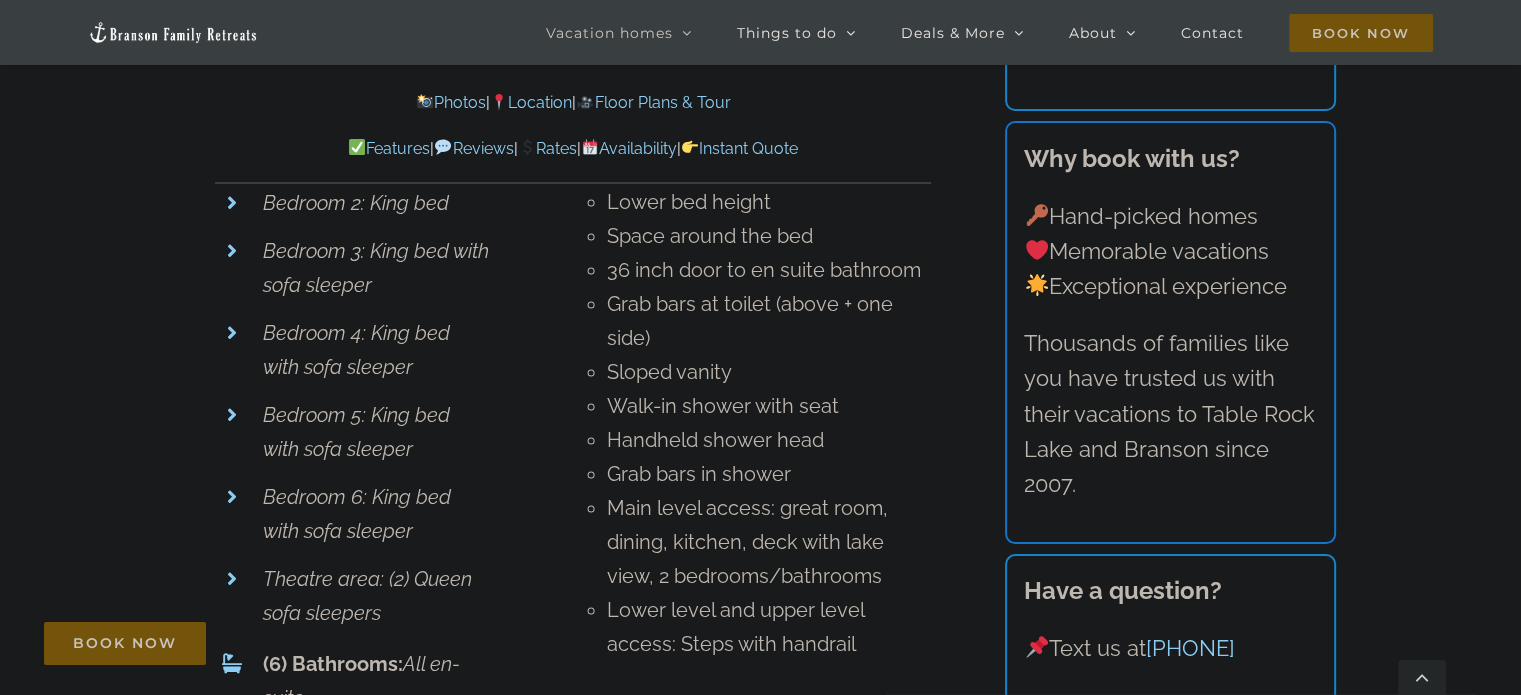 click on "Rates" at bounding box center [547, 148] 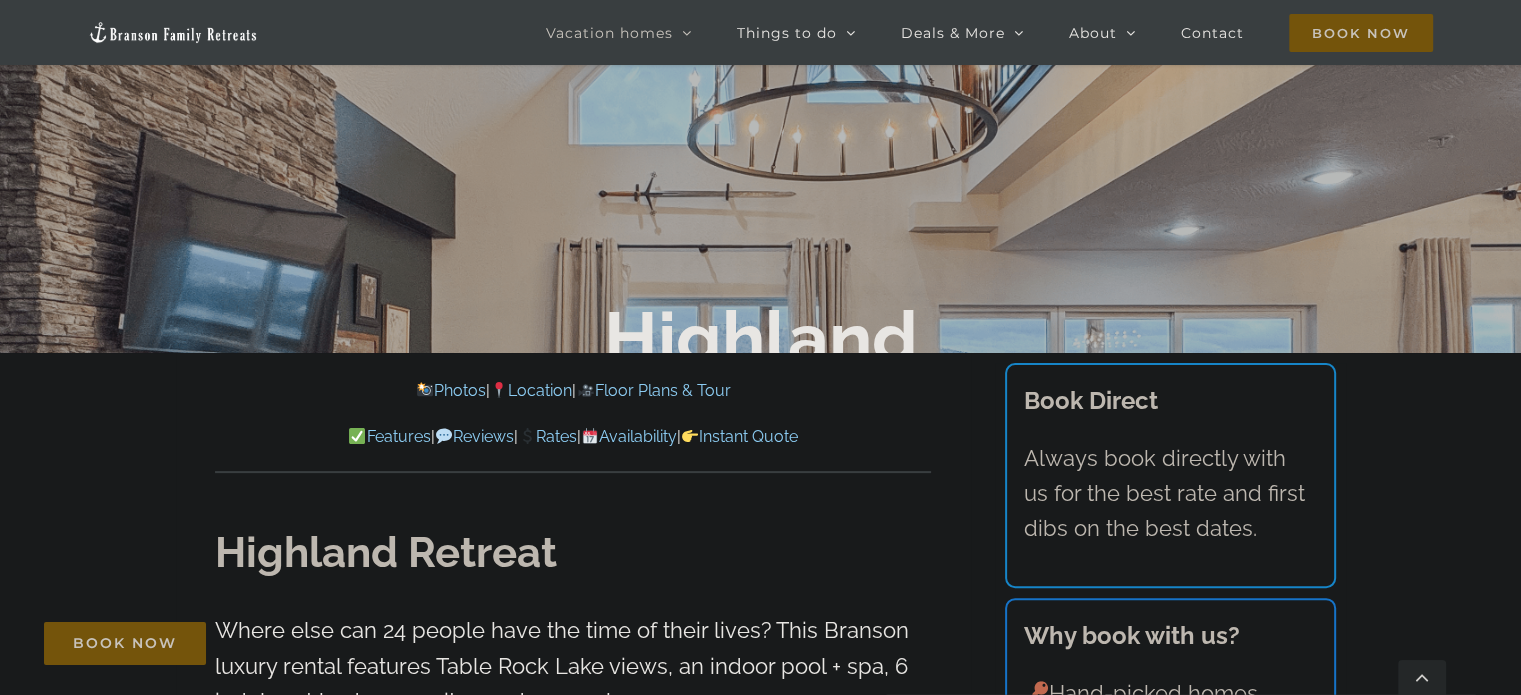 scroll, scrollTop: 596, scrollLeft: 0, axis: vertical 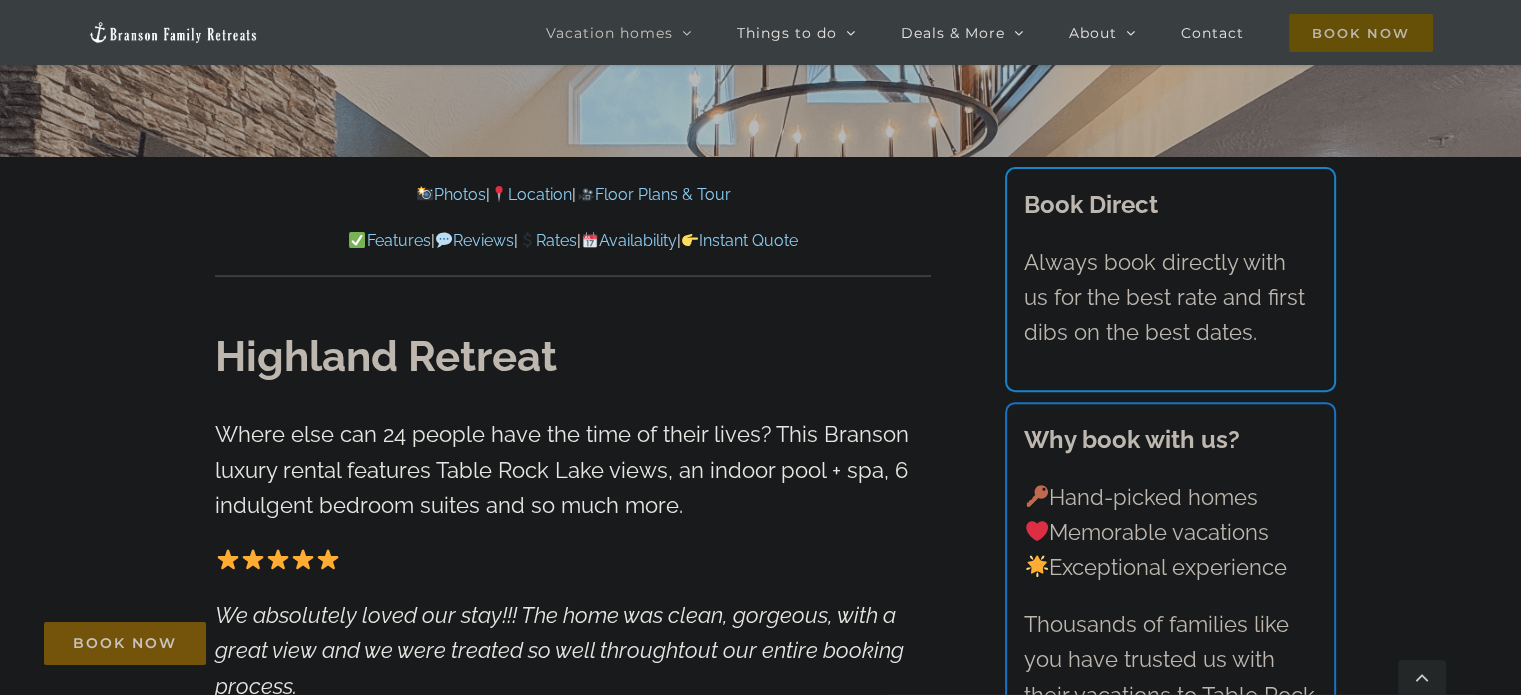 click on "Book Now" at bounding box center (1361, 33) 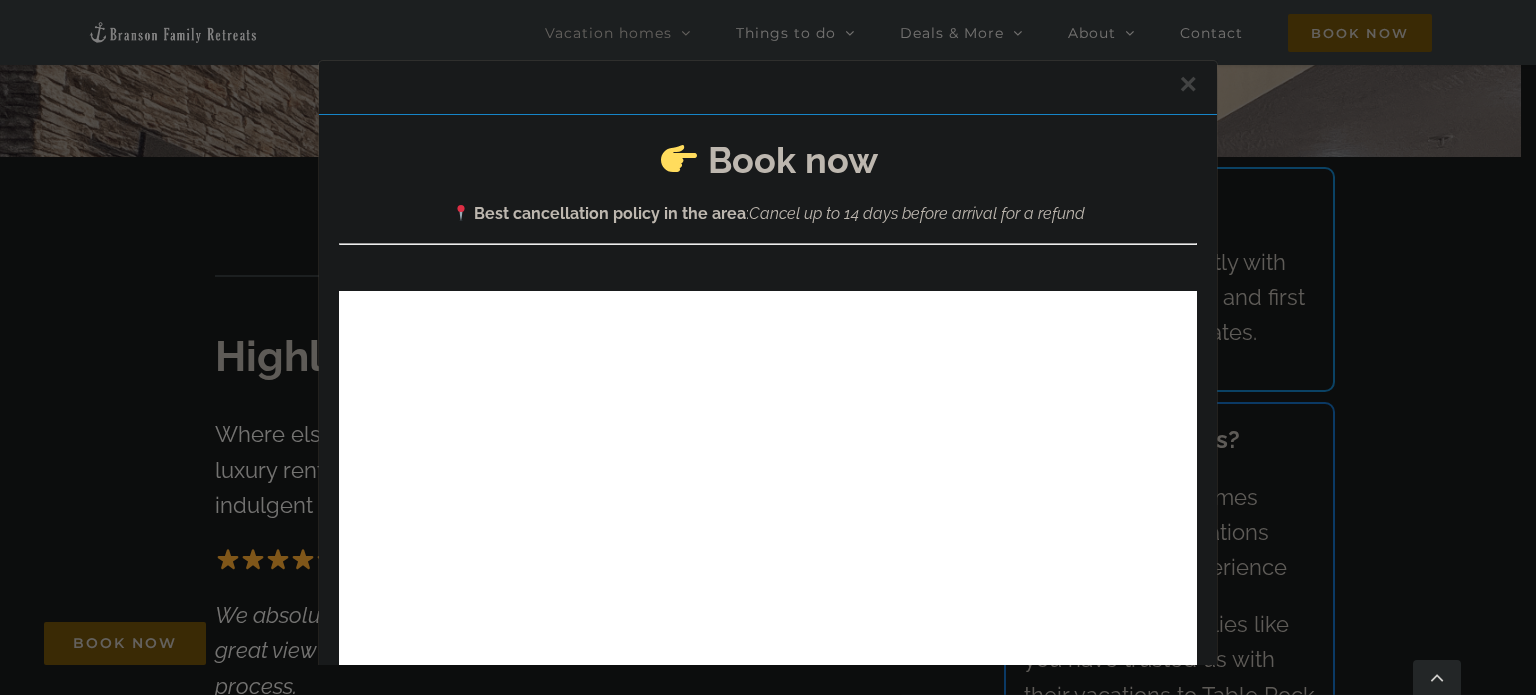click on "×" at bounding box center [1188, 84] 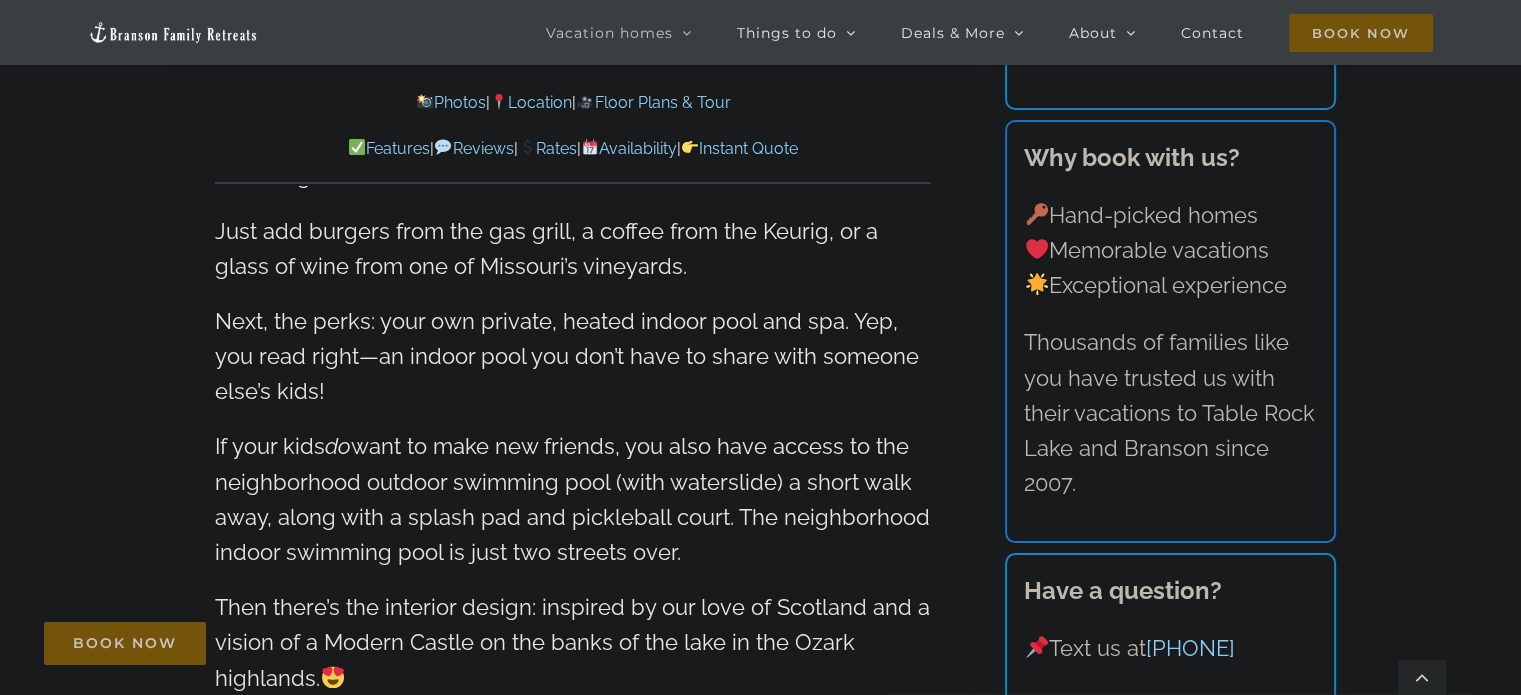 scroll, scrollTop: 2322, scrollLeft: 0, axis: vertical 